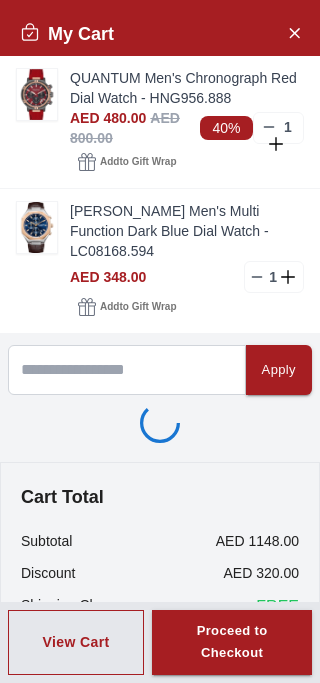 scroll, scrollTop: 0, scrollLeft: 0, axis: both 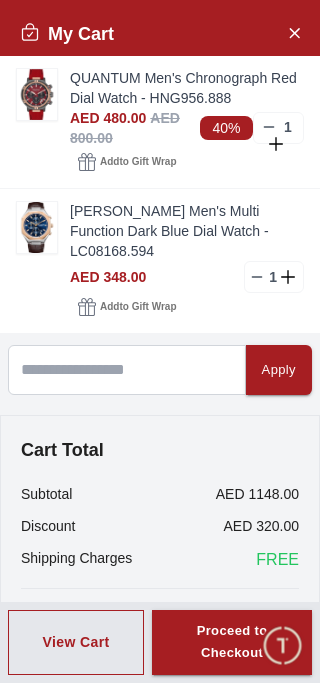 click on "[PERSON_NAME] Men's Multi Function Dark Blue Dial Watch - LC08168.594" at bounding box center (187, 231) 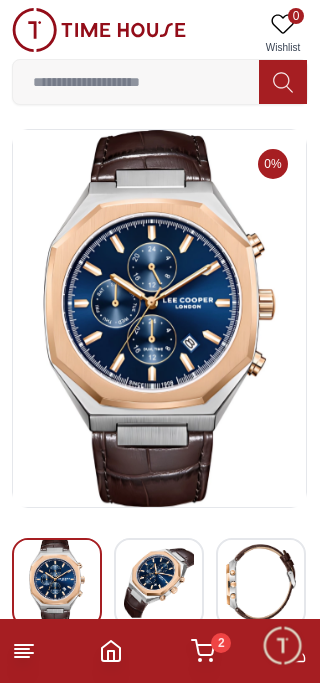 click at bounding box center (159, 583) 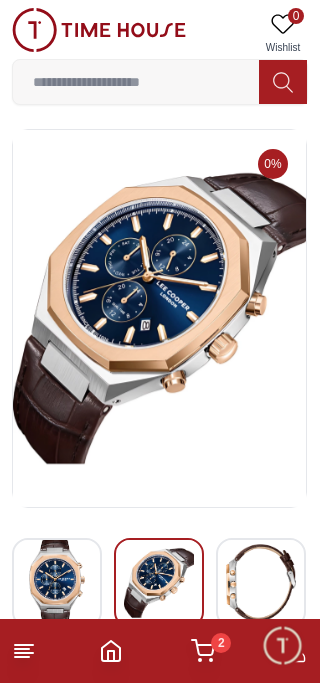 click at bounding box center (261, 583) 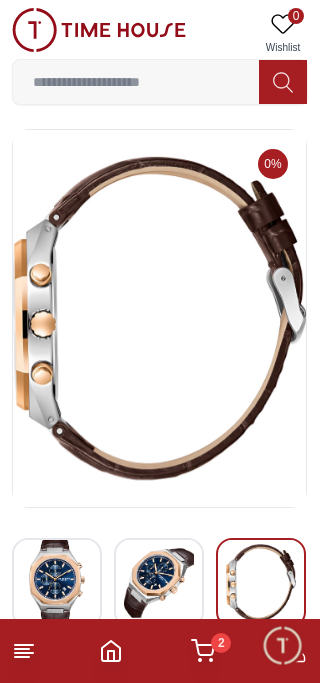 click at bounding box center (159, 583) 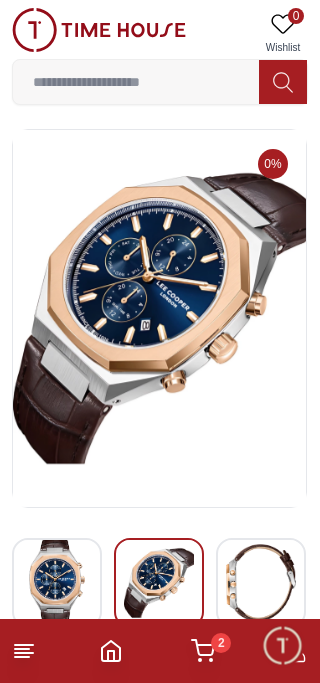 click at bounding box center [57, 583] 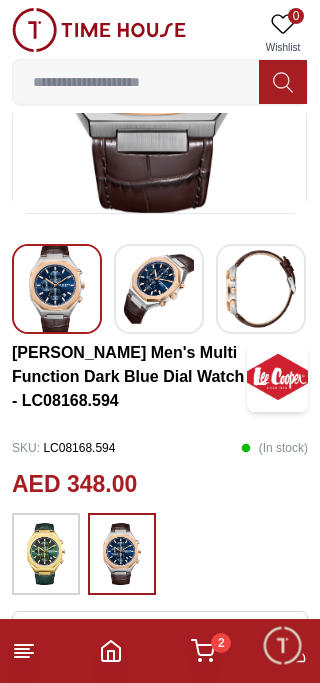 scroll, scrollTop: 293, scrollLeft: 0, axis: vertical 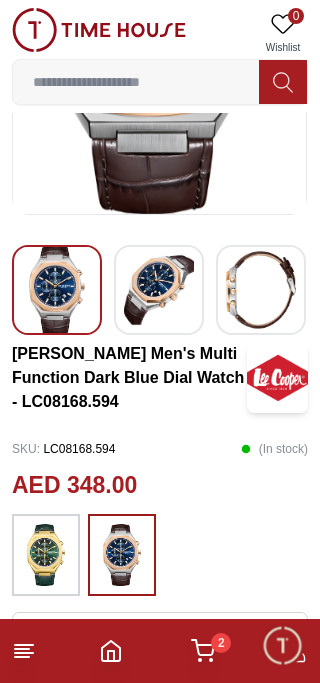 click at bounding box center [46, 555] 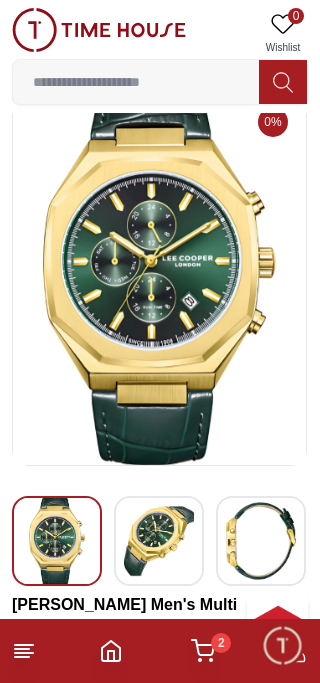 scroll, scrollTop: 33, scrollLeft: 0, axis: vertical 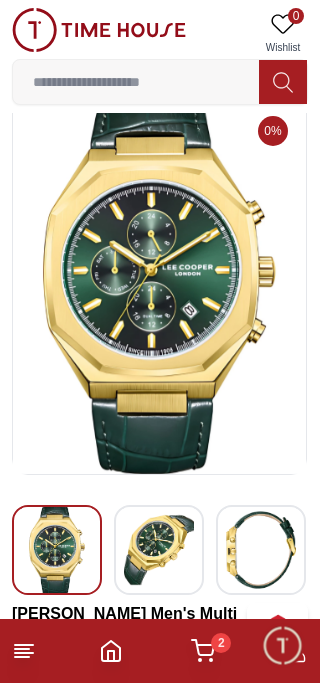 click at bounding box center (159, 550) 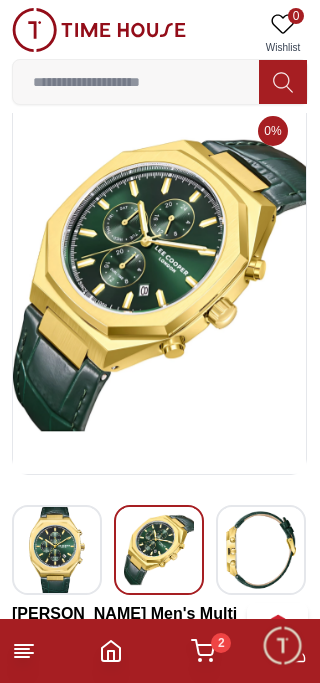click at bounding box center [261, 550] 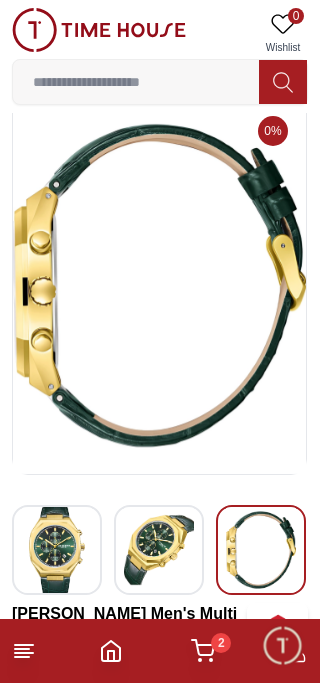click at bounding box center [159, 550] 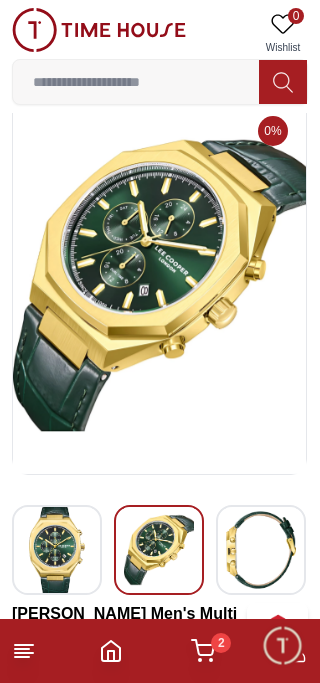 click at bounding box center (57, 550) 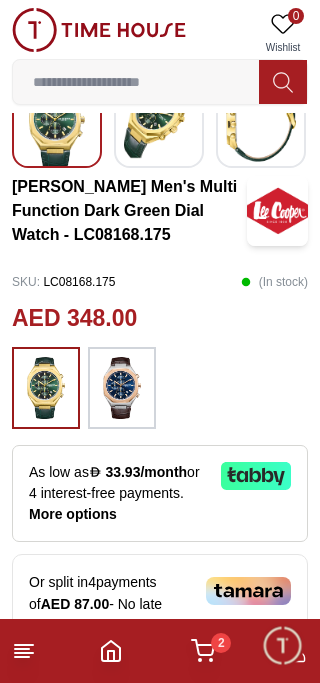 scroll, scrollTop: 453, scrollLeft: 0, axis: vertical 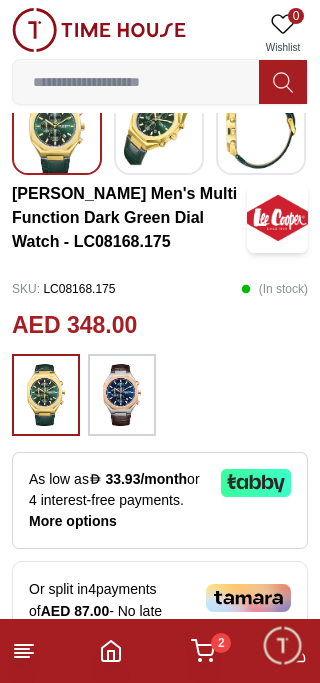 click at bounding box center (122, 395) 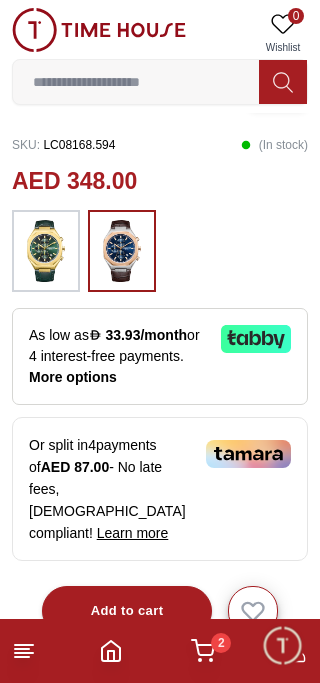 scroll, scrollTop: 653, scrollLeft: 0, axis: vertical 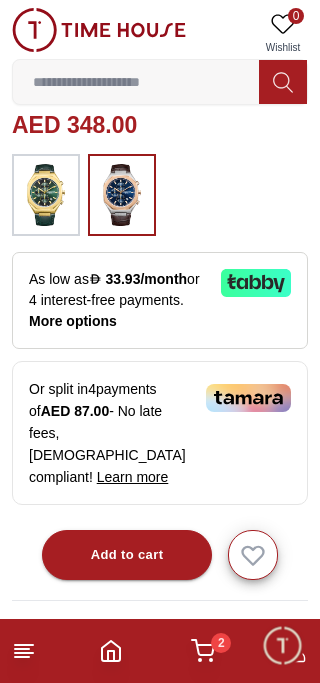 click on "More options" at bounding box center (73, 321) 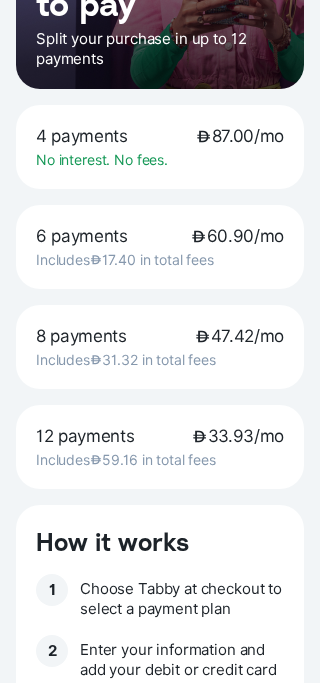 scroll, scrollTop: 0, scrollLeft: 0, axis: both 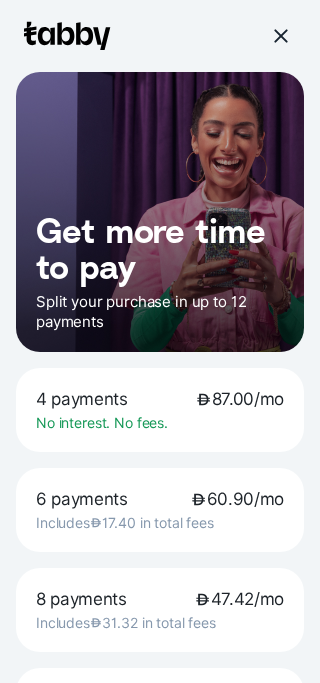 click on "6 payments  60.90/mo Includes   17.40 in total fees" at bounding box center (160, 510) 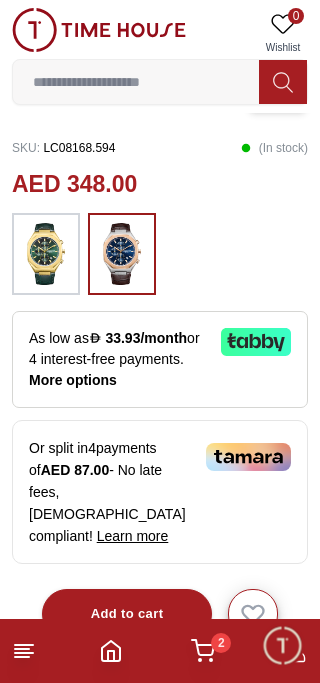 click on "As low as    33.93/month  or 4 interest-free payments .   More options" at bounding box center (160, 359) 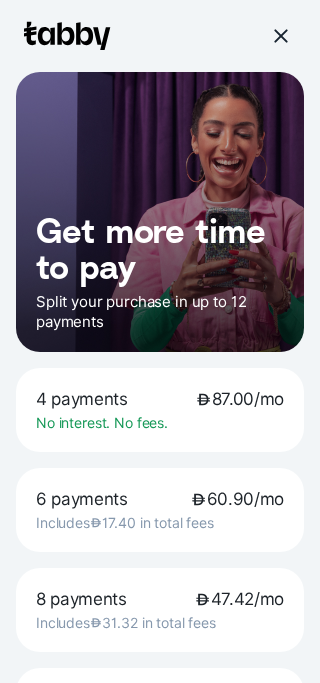 click on "No interest. No fees." at bounding box center (160, 423) 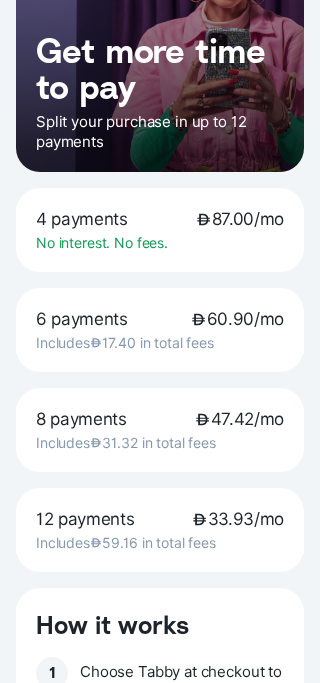 scroll, scrollTop: 0, scrollLeft: 0, axis: both 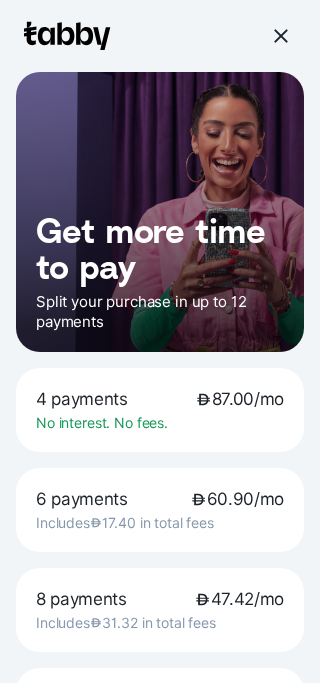 click at bounding box center [280, 36] 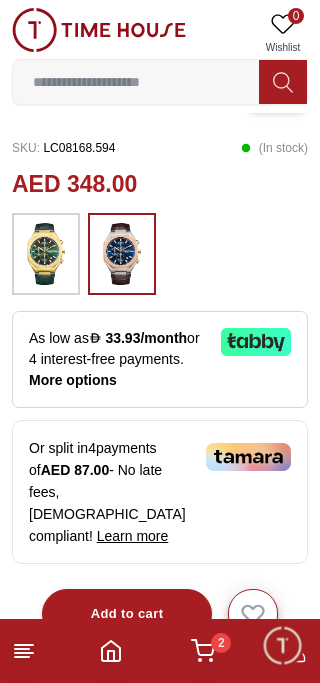 click at bounding box center [122, 254] 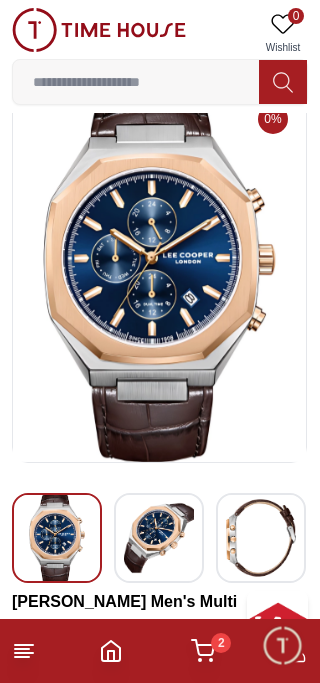 scroll, scrollTop: 0, scrollLeft: 0, axis: both 